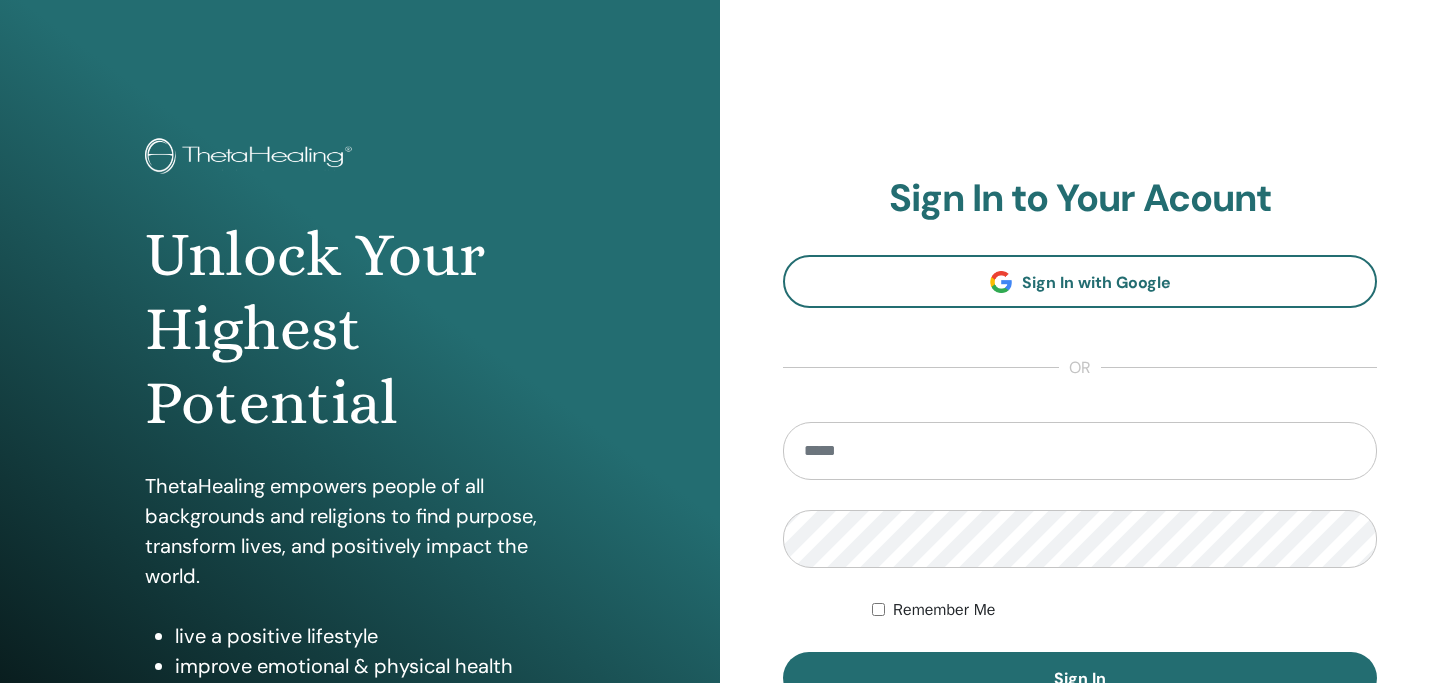scroll, scrollTop: 0, scrollLeft: 0, axis: both 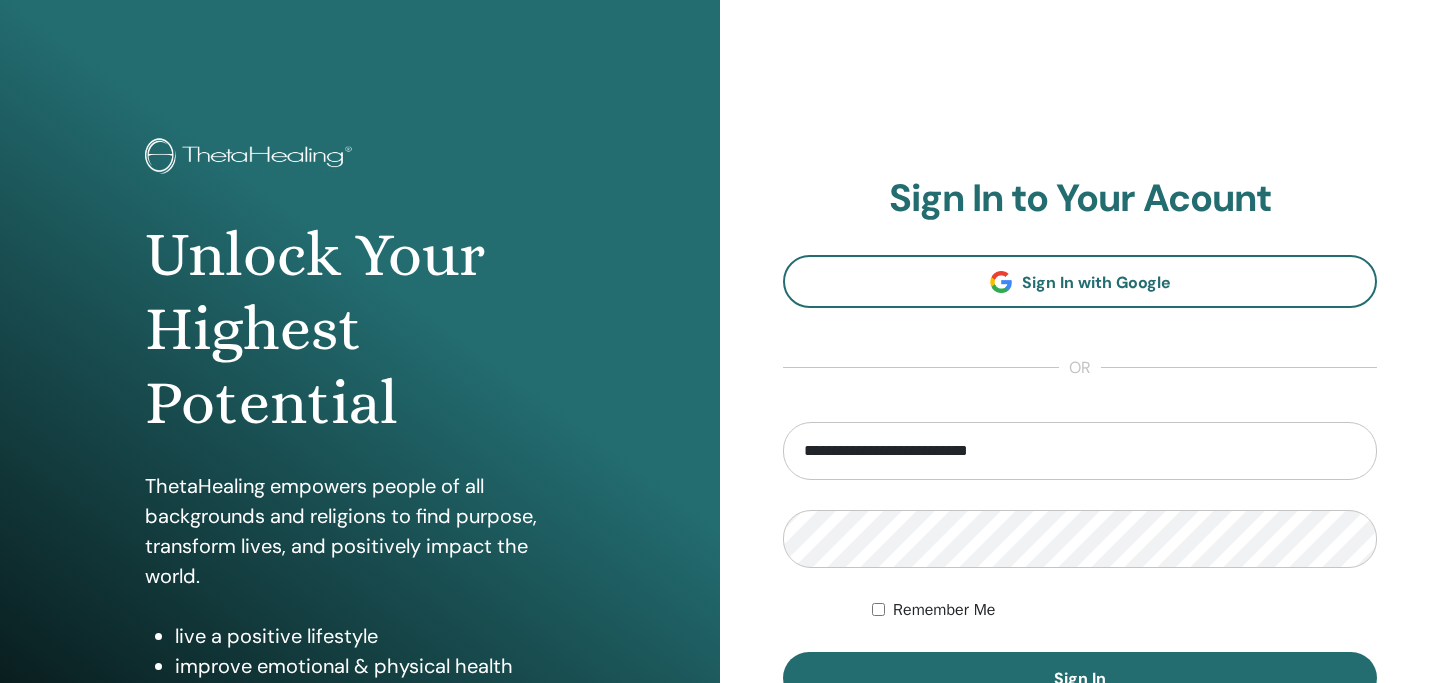 type on "**********" 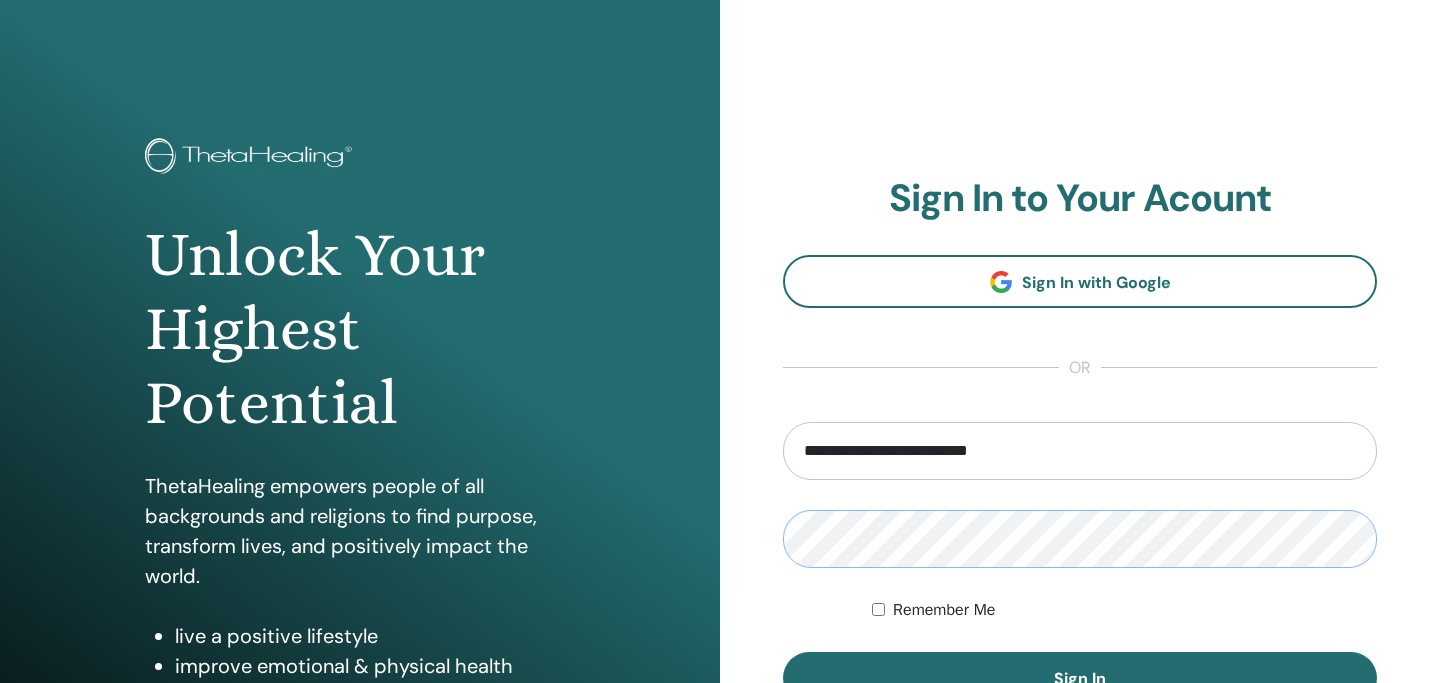 click on "Sign In" at bounding box center (1080, 678) 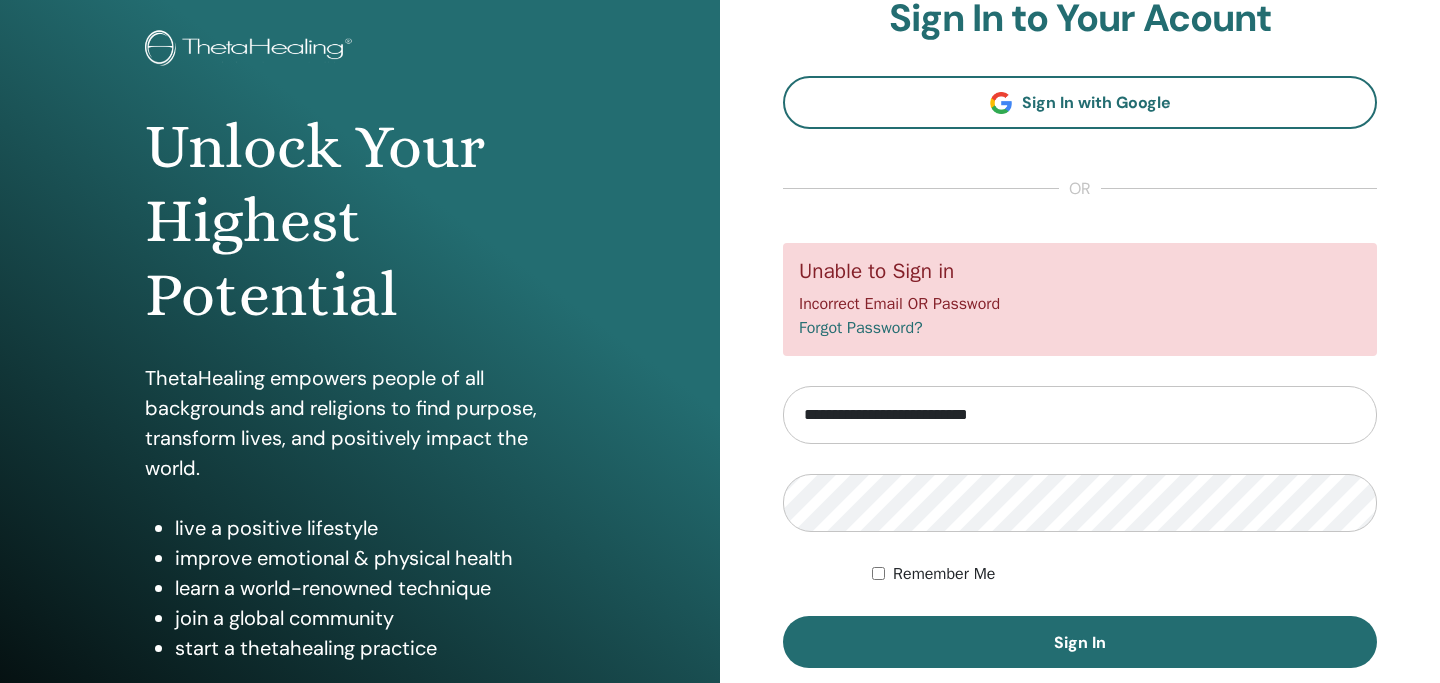 scroll, scrollTop: 107, scrollLeft: 0, axis: vertical 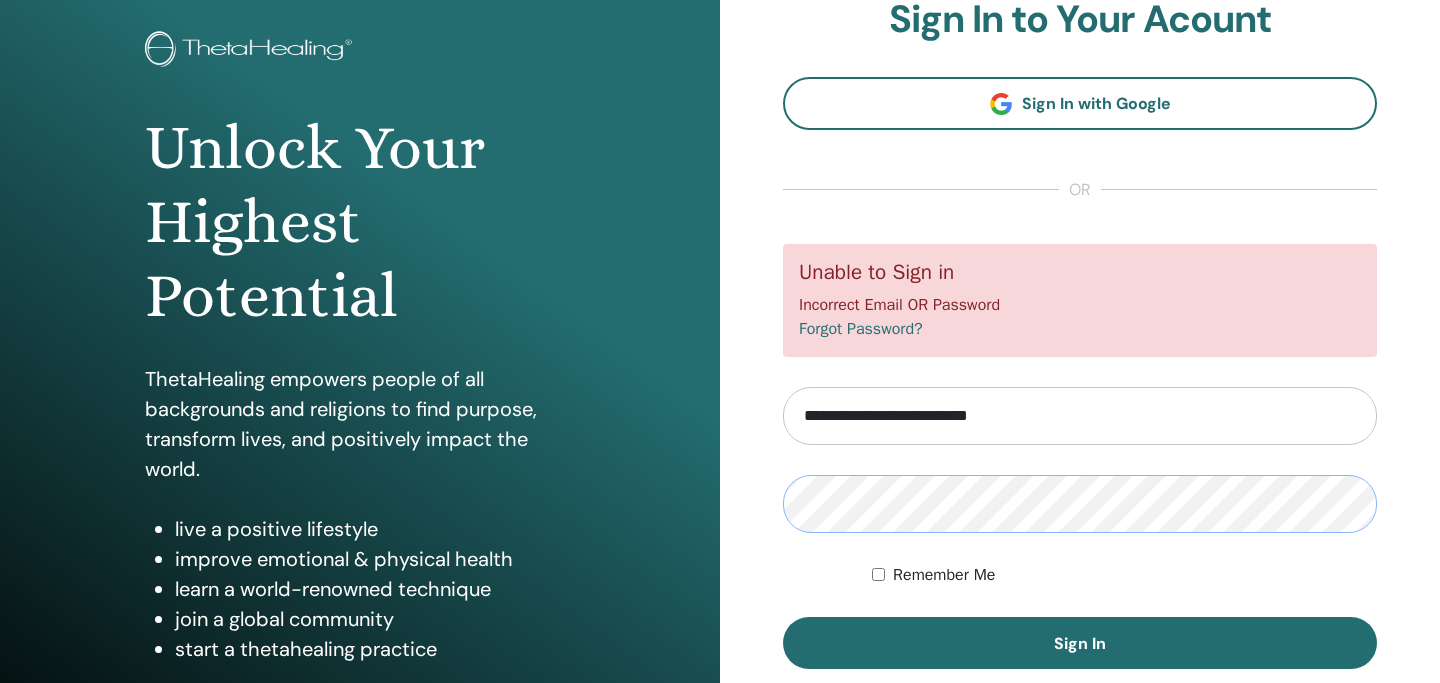 click on "Sign In" at bounding box center [1080, 643] 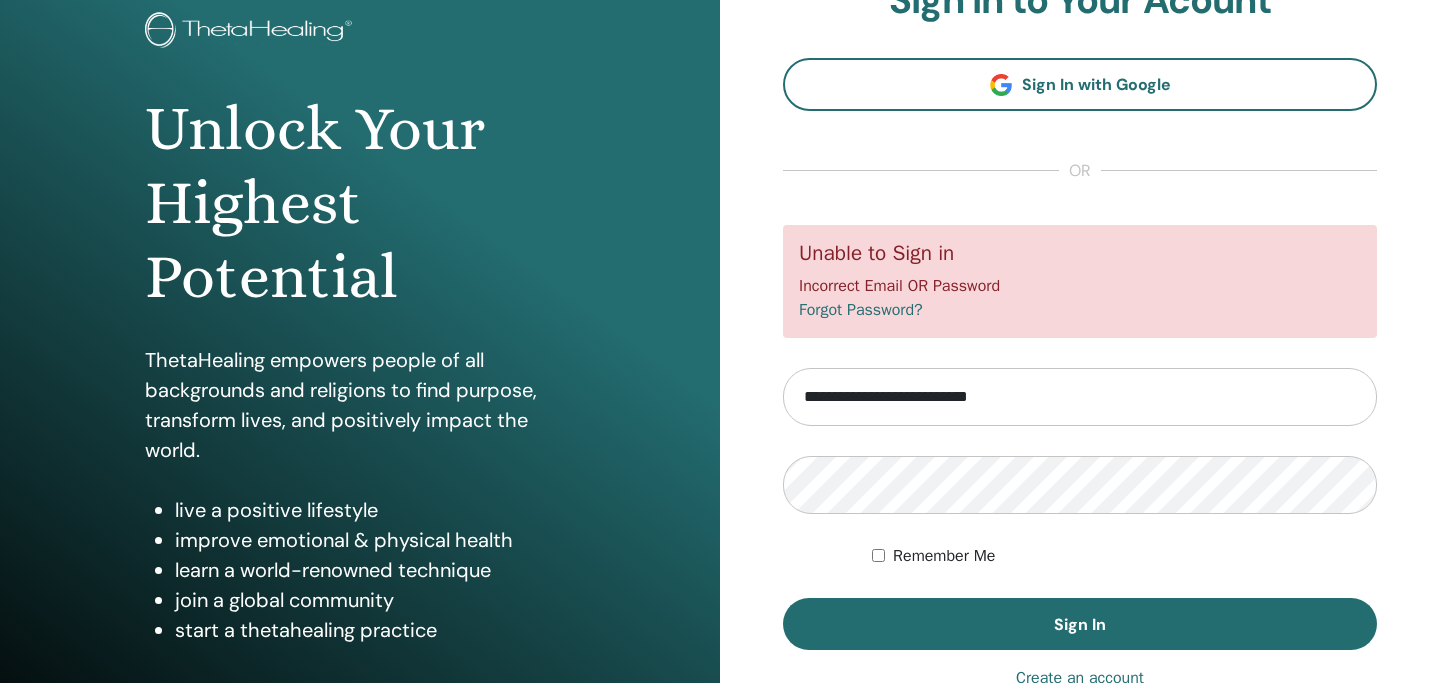 scroll, scrollTop: 127, scrollLeft: 0, axis: vertical 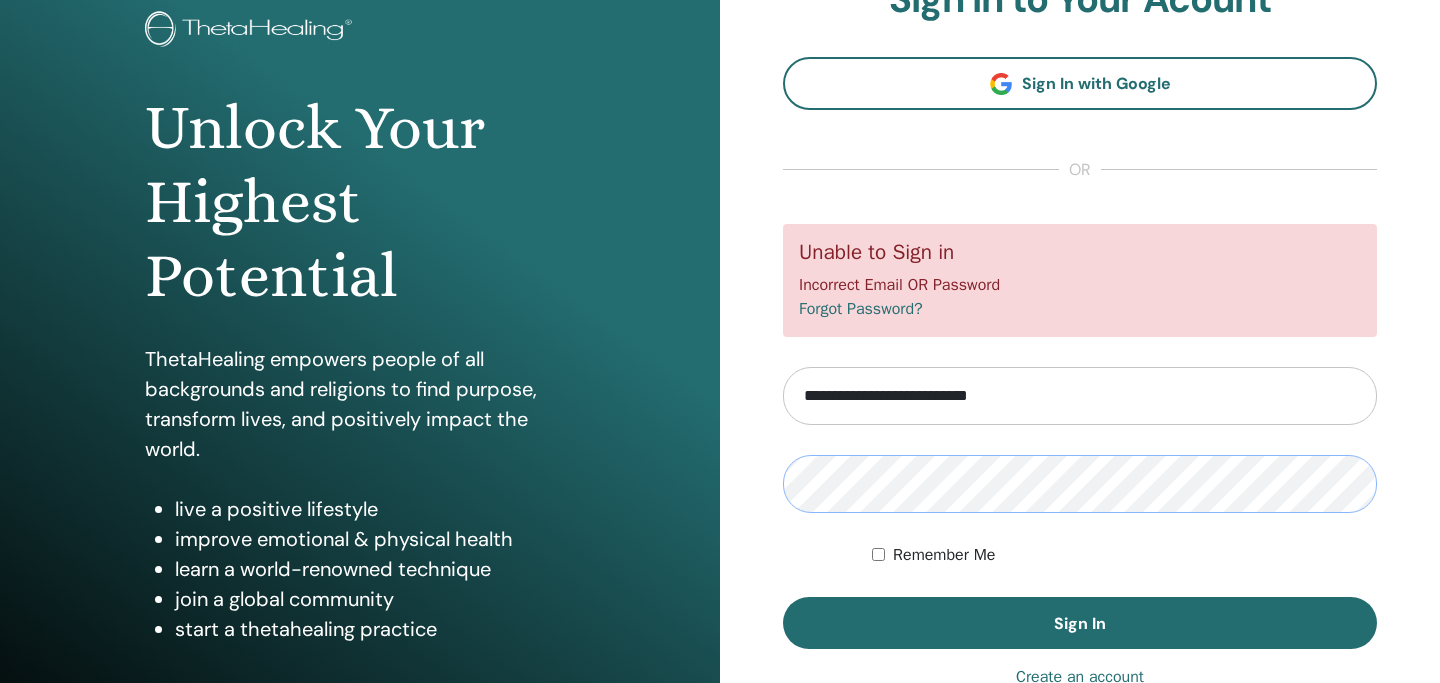 click on "Sign In" at bounding box center (1080, 623) 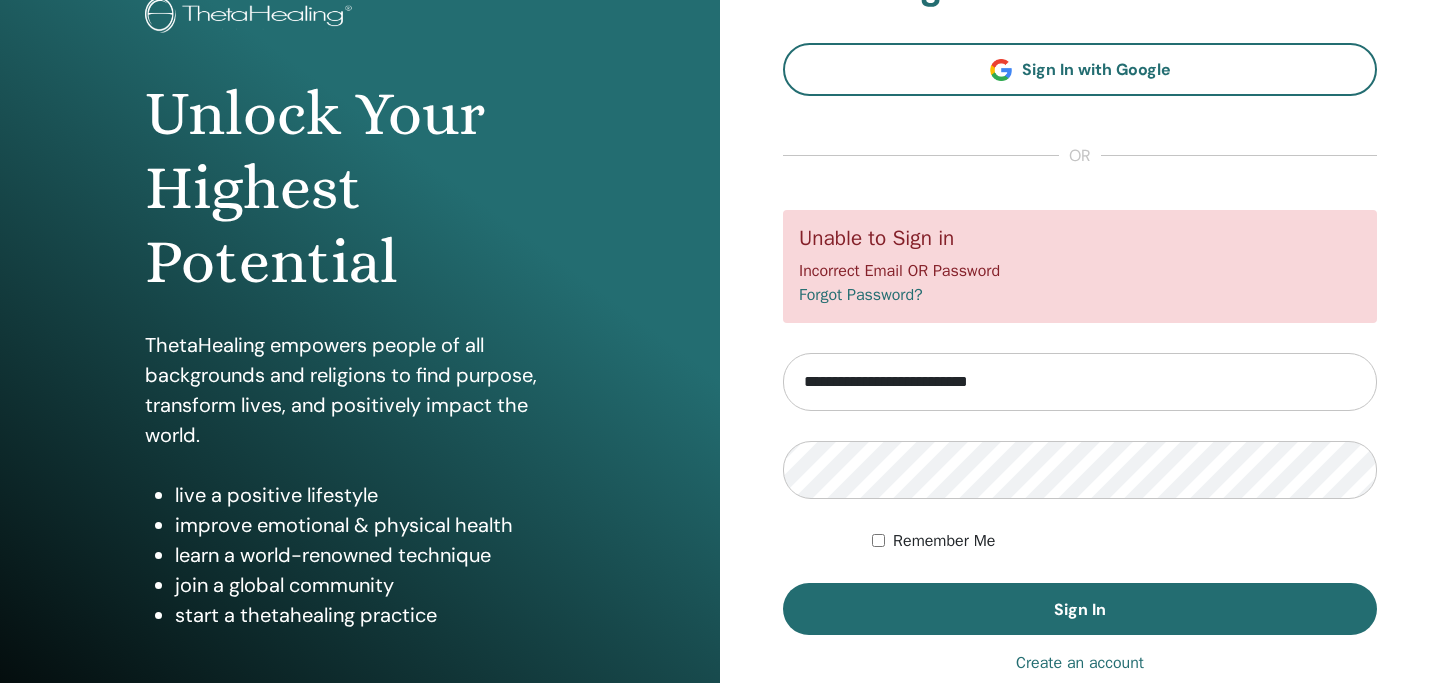 scroll, scrollTop: 0, scrollLeft: 0, axis: both 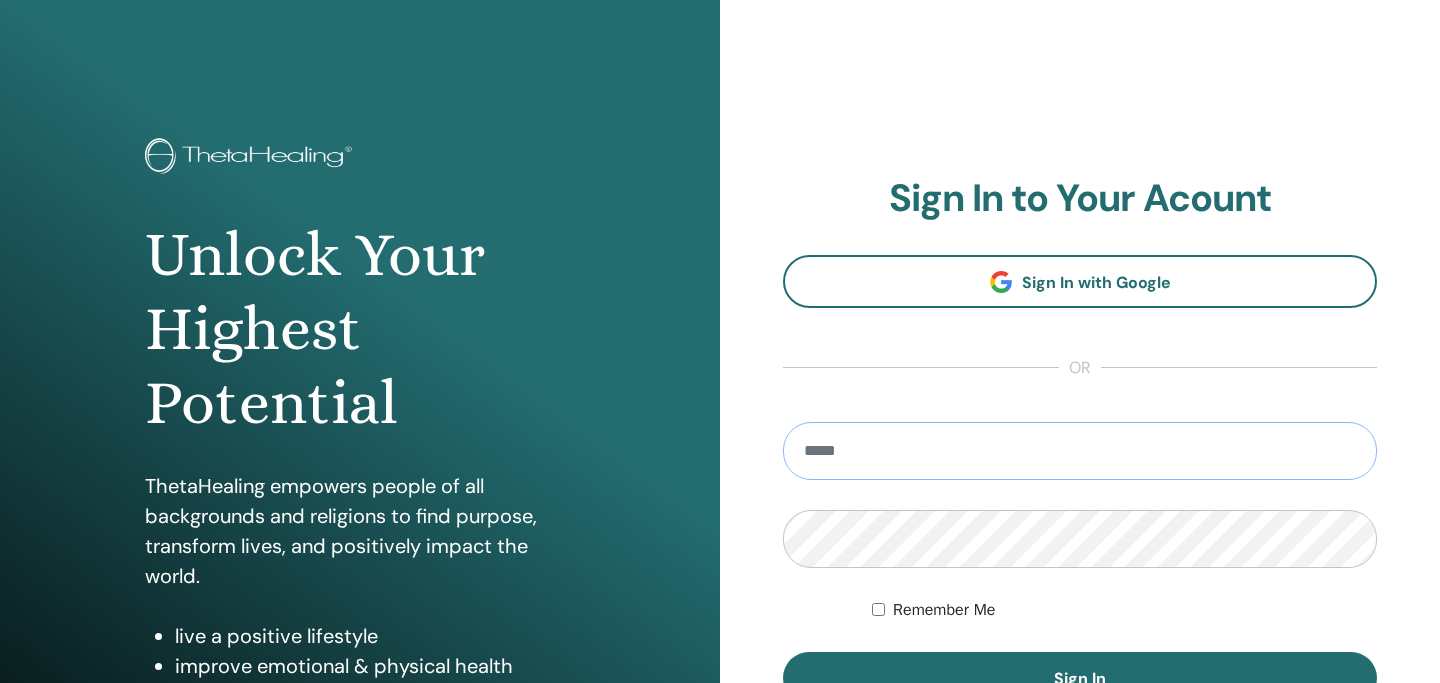 paste on "**********" 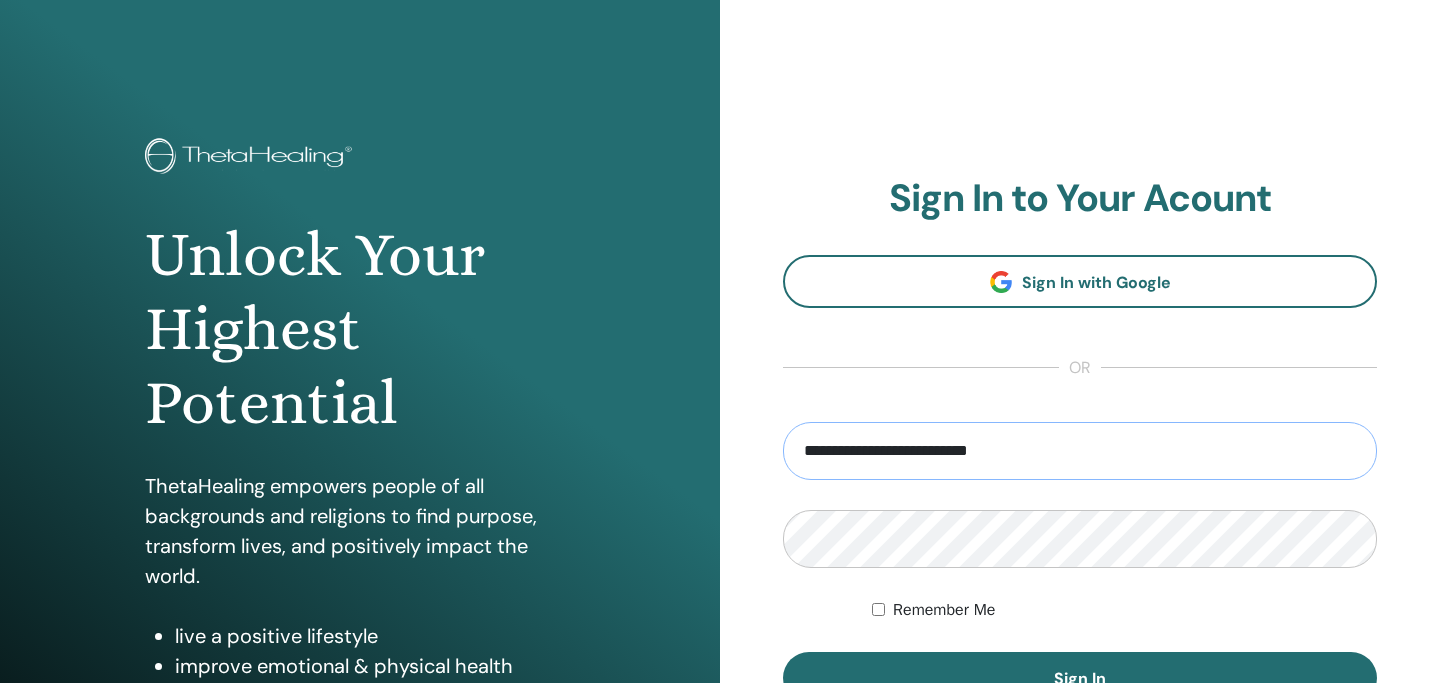type on "**********" 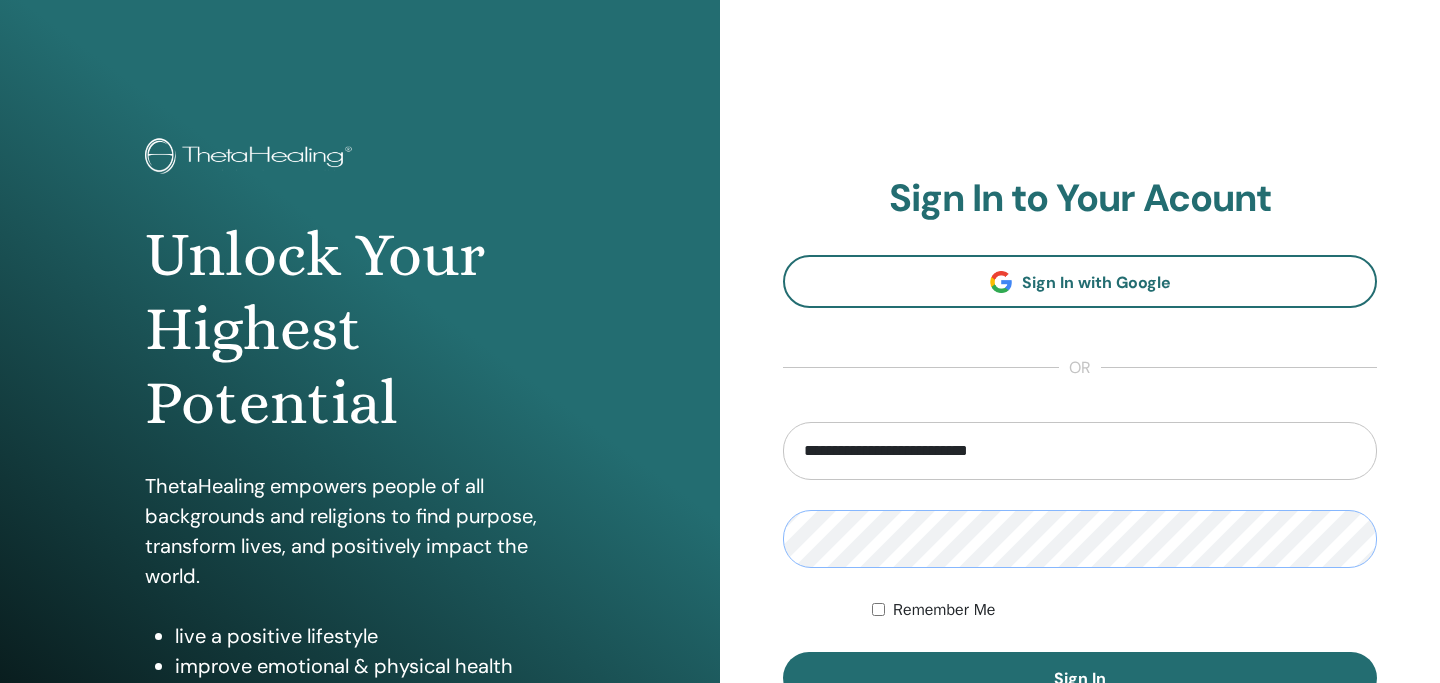 click on "Sign In" at bounding box center (1080, 678) 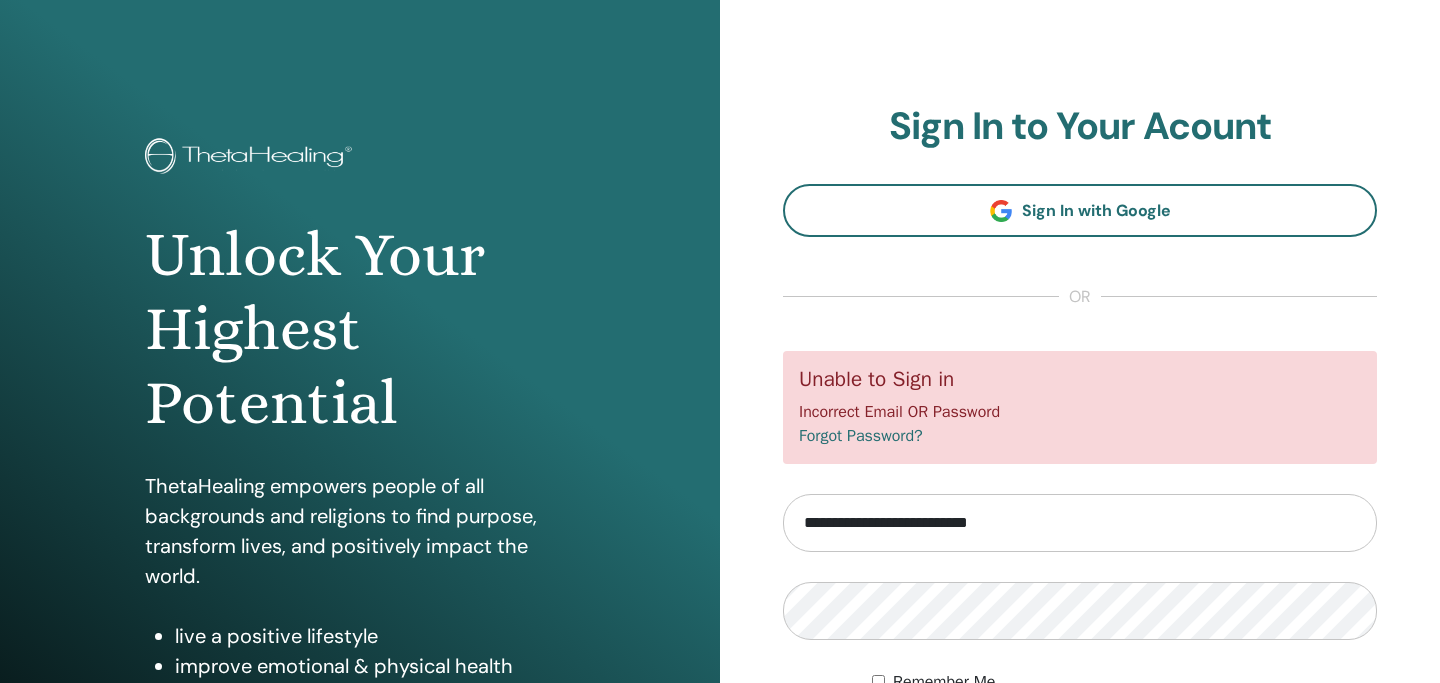 scroll, scrollTop: 0, scrollLeft: 0, axis: both 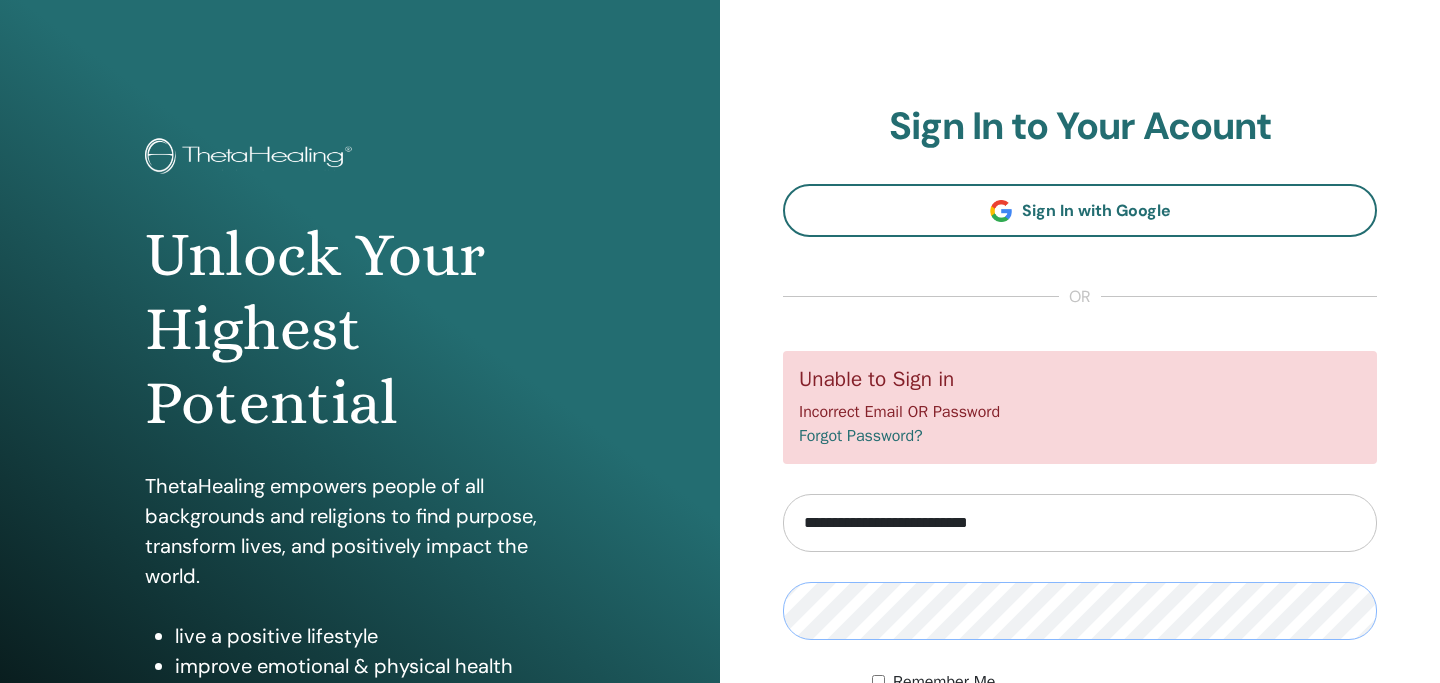 click on "Sign In" at bounding box center [1080, 750] 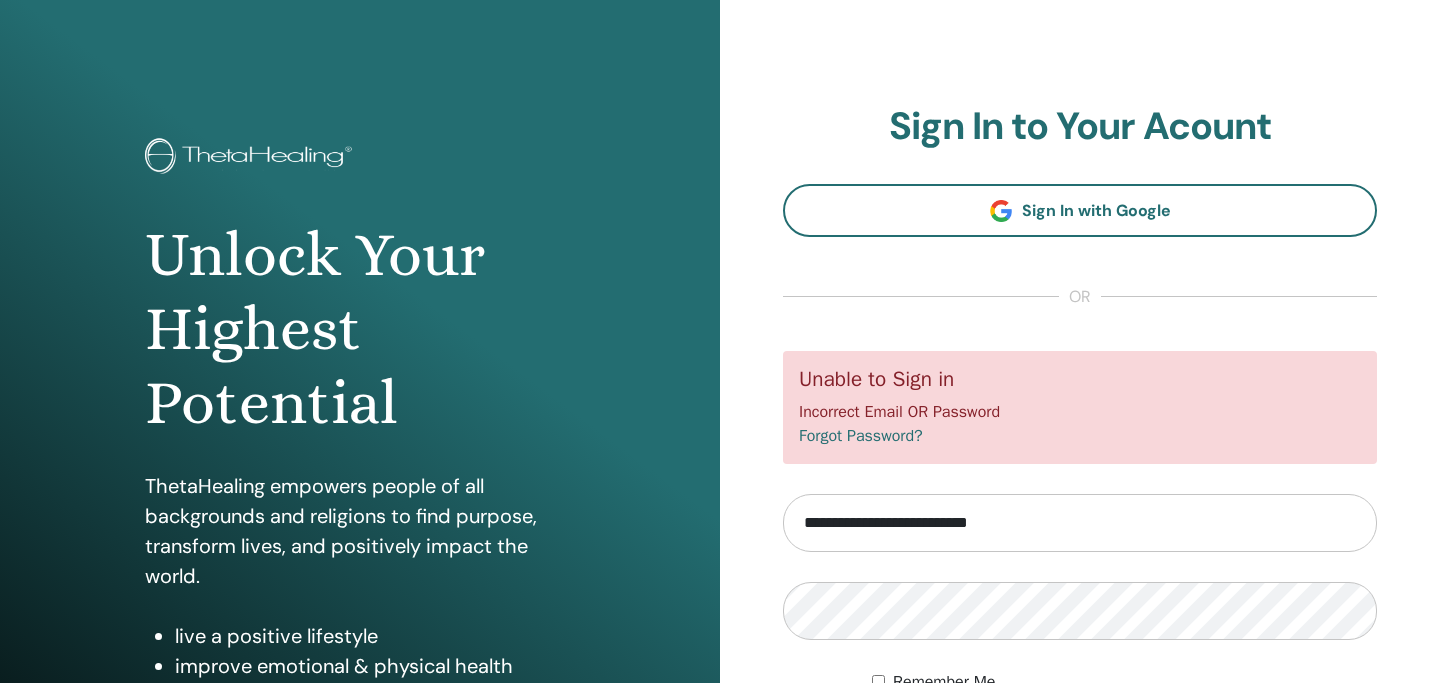 scroll, scrollTop: 0, scrollLeft: 0, axis: both 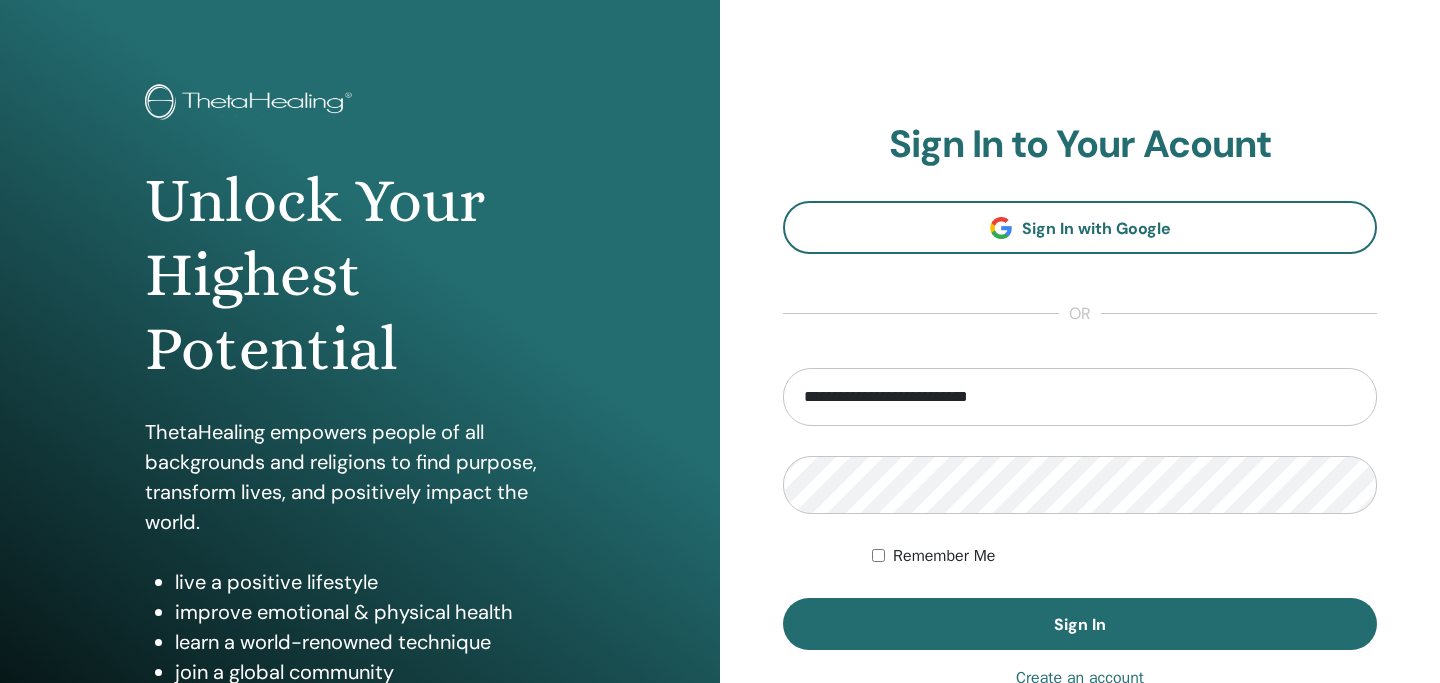 type on "**********" 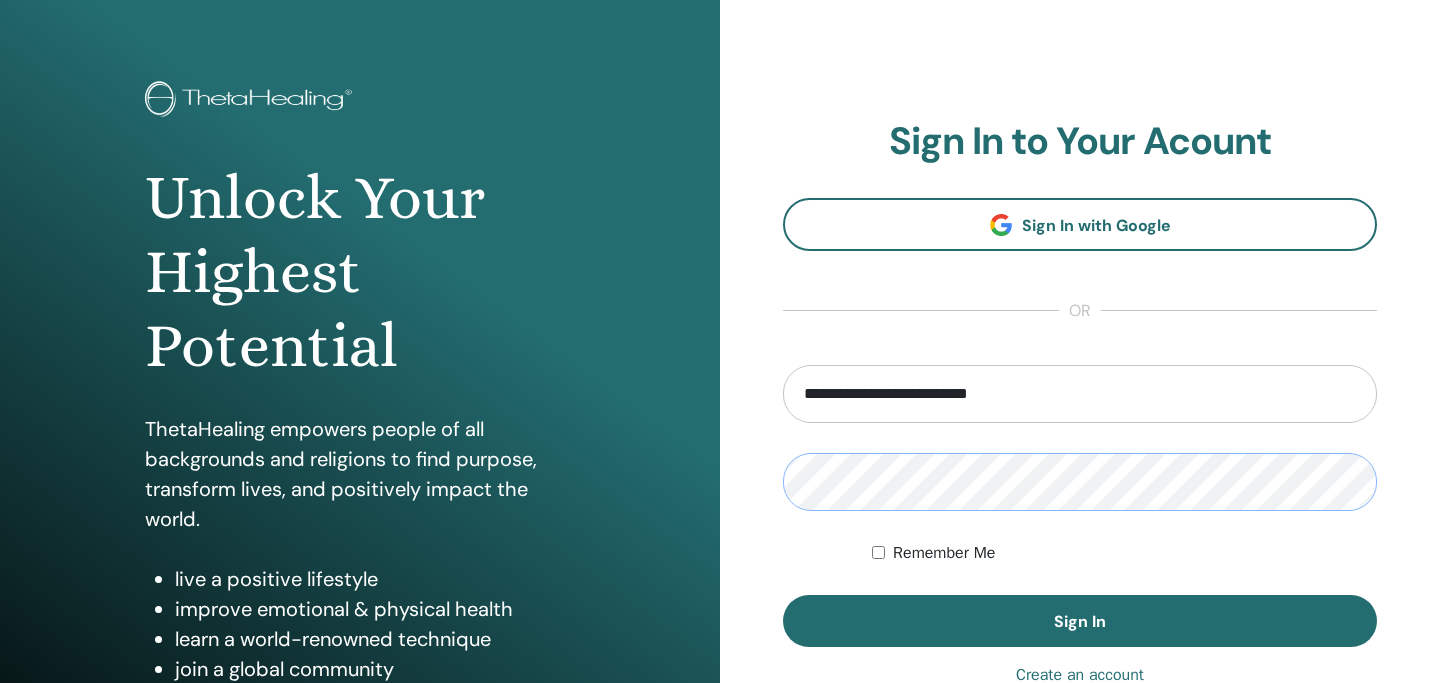 scroll, scrollTop: 0, scrollLeft: 0, axis: both 